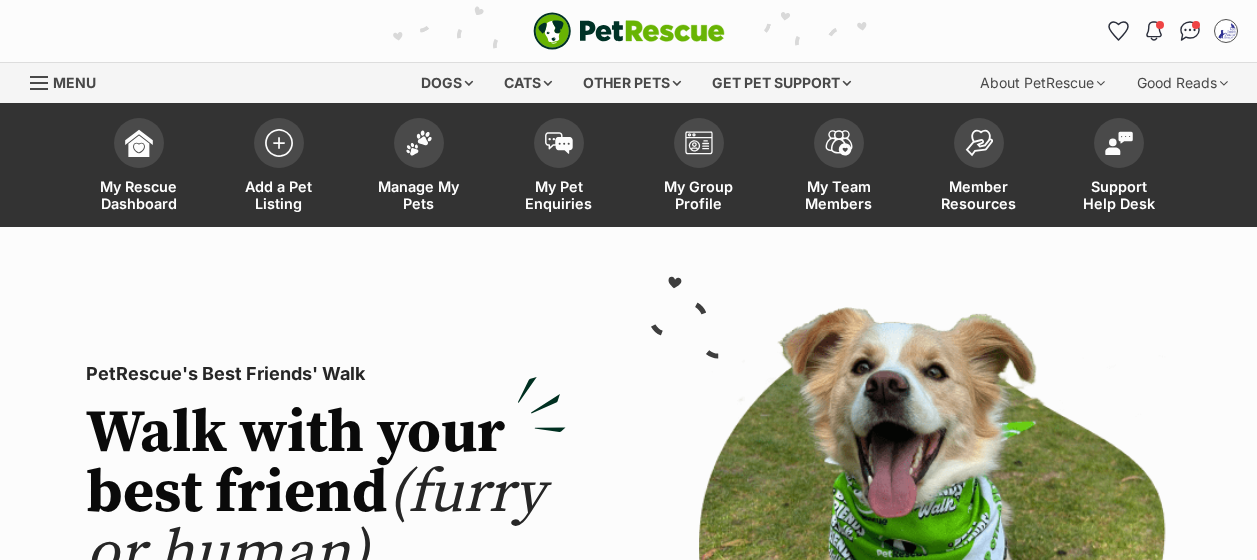 scroll, scrollTop: 0, scrollLeft: 0, axis: both 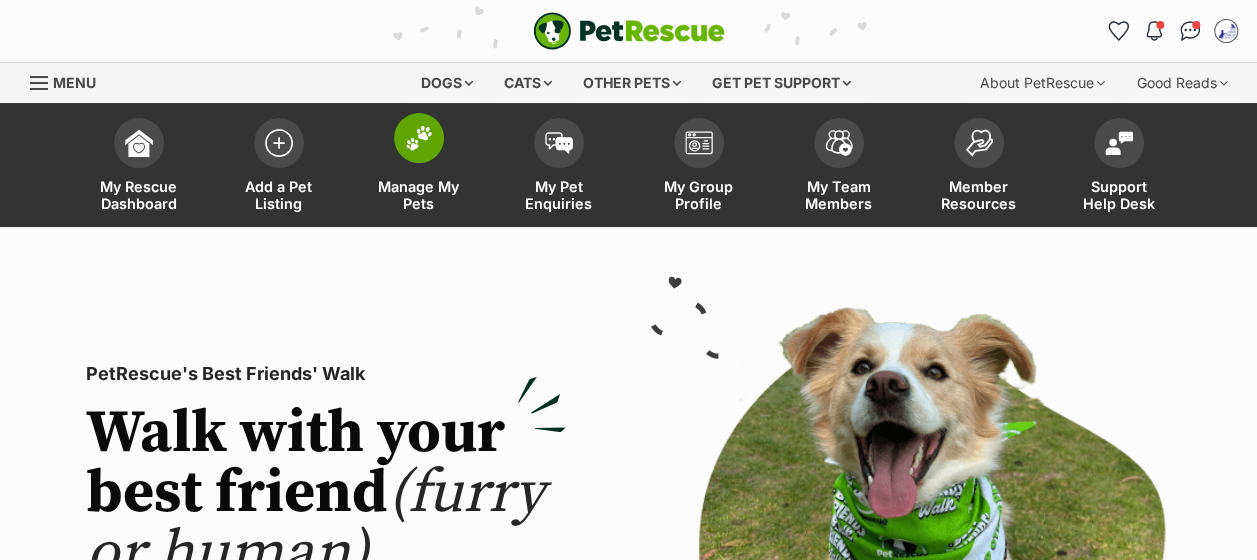 click at bounding box center [419, 138] 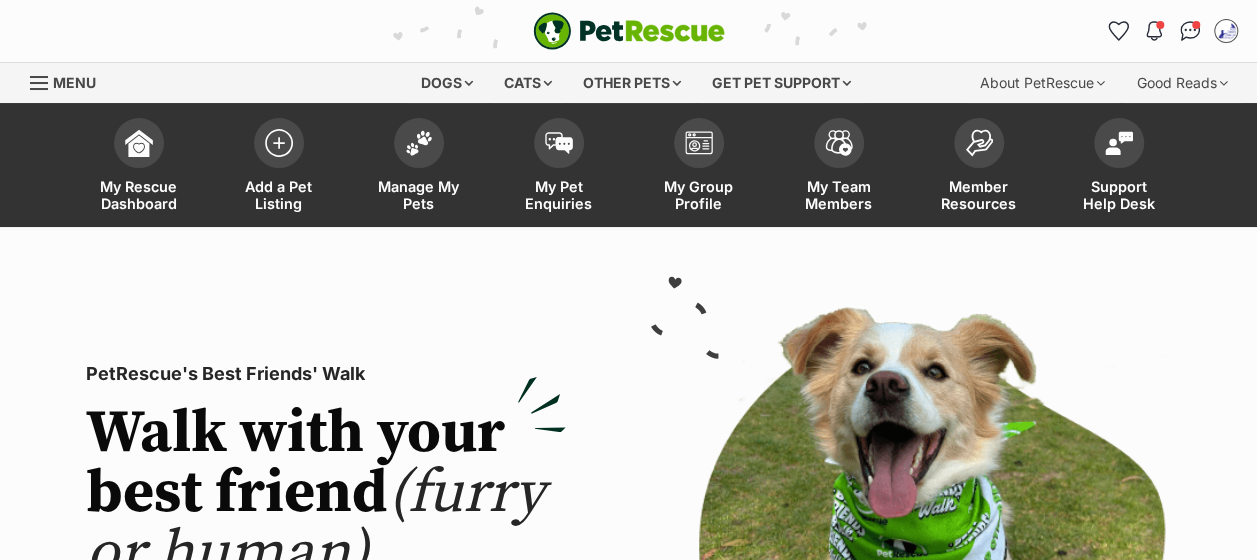 scroll, scrollTop: 0, scrollLeft: 0, axis: both 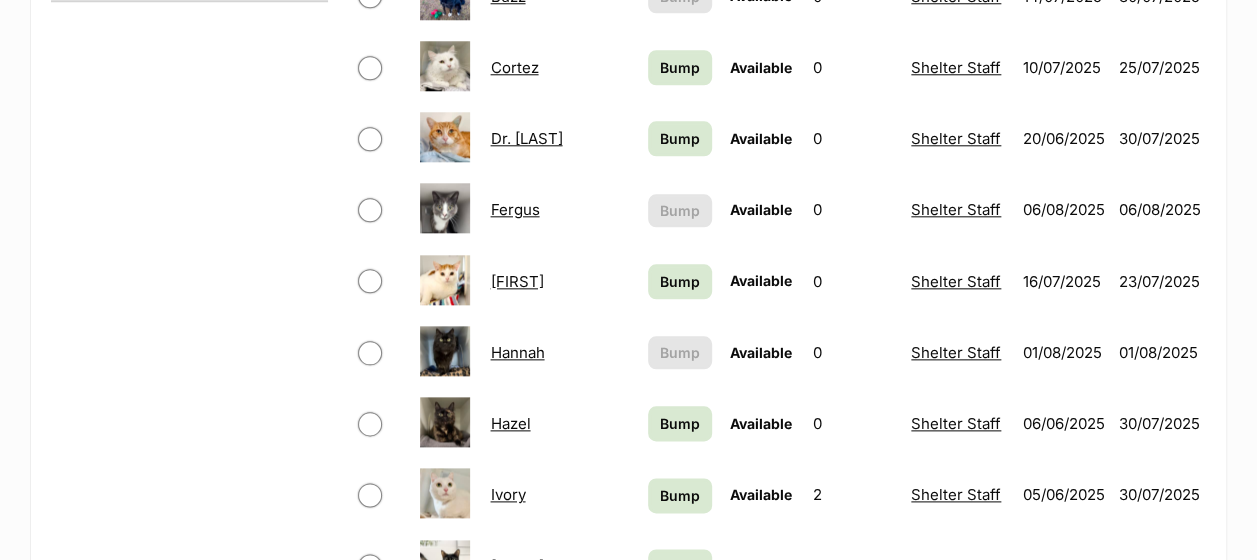 click on "[FIRST]" at bounding box center (516, 281) 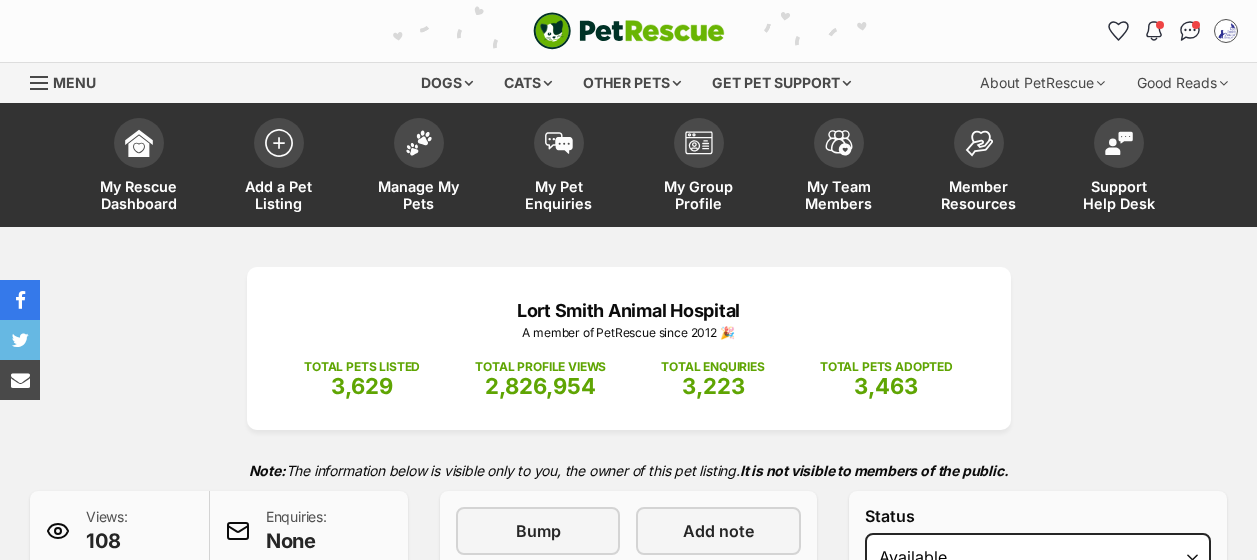 scroll, scrollTop: 800, scrollLeft: 0, axis: vertical 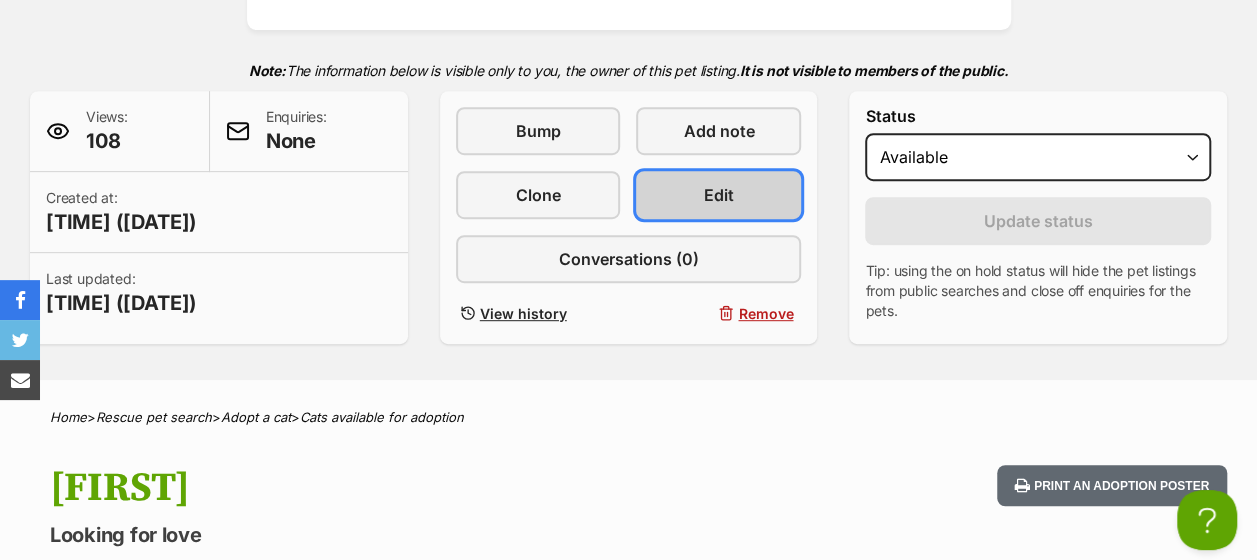 click on "Edit" at bounding box center [719, 195] 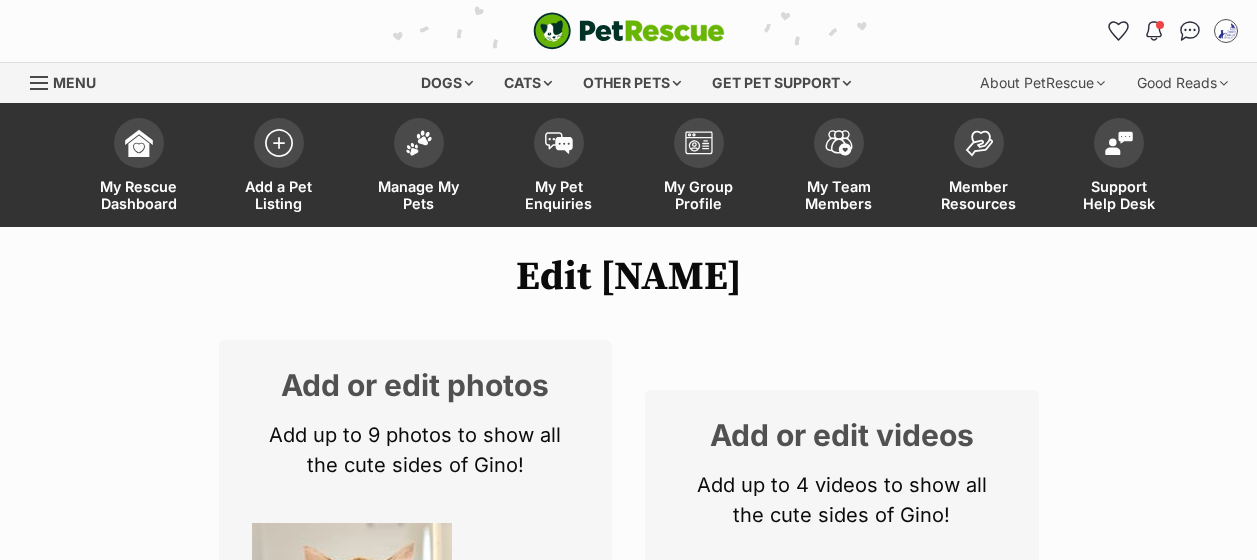 scroll, scrollTop: 500, scrollLeft: 0, axis: vertical 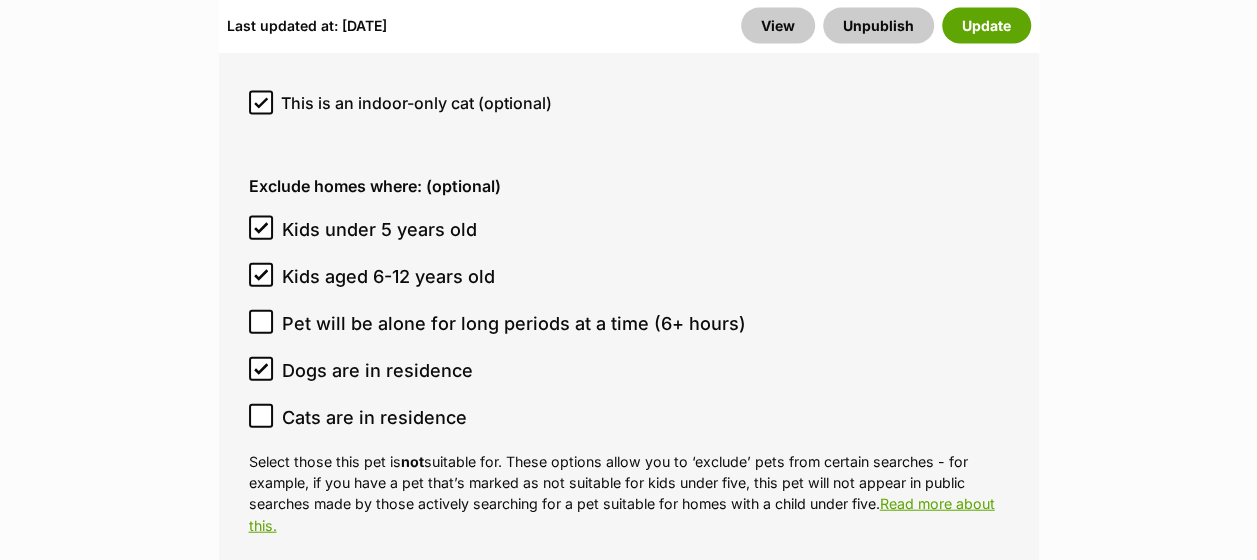 click 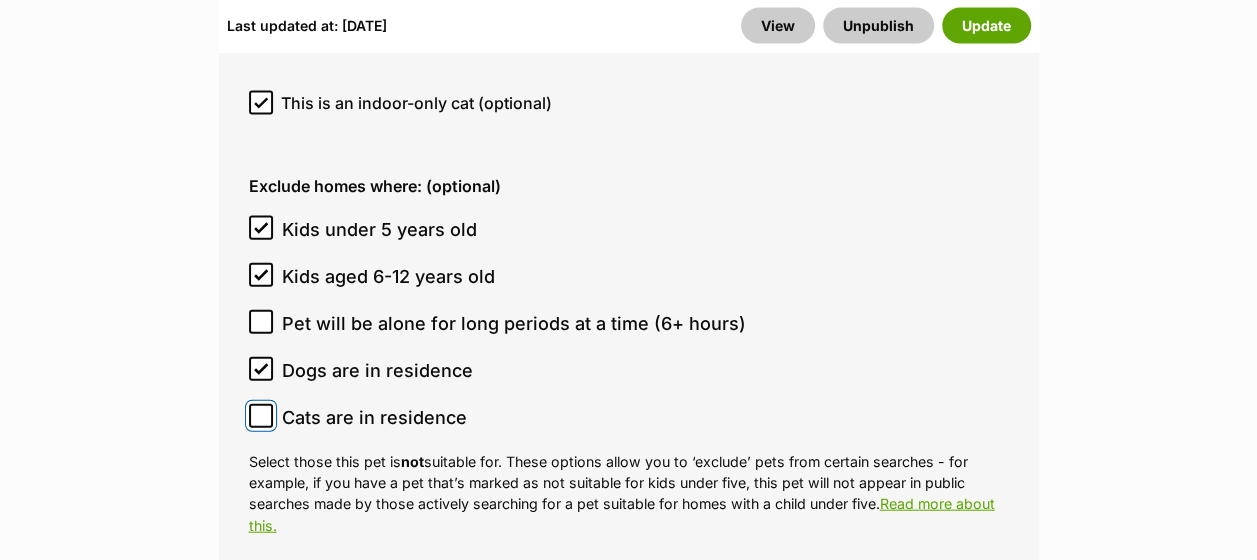 click on "Cats are in residence" at bounding box center (261, 416) 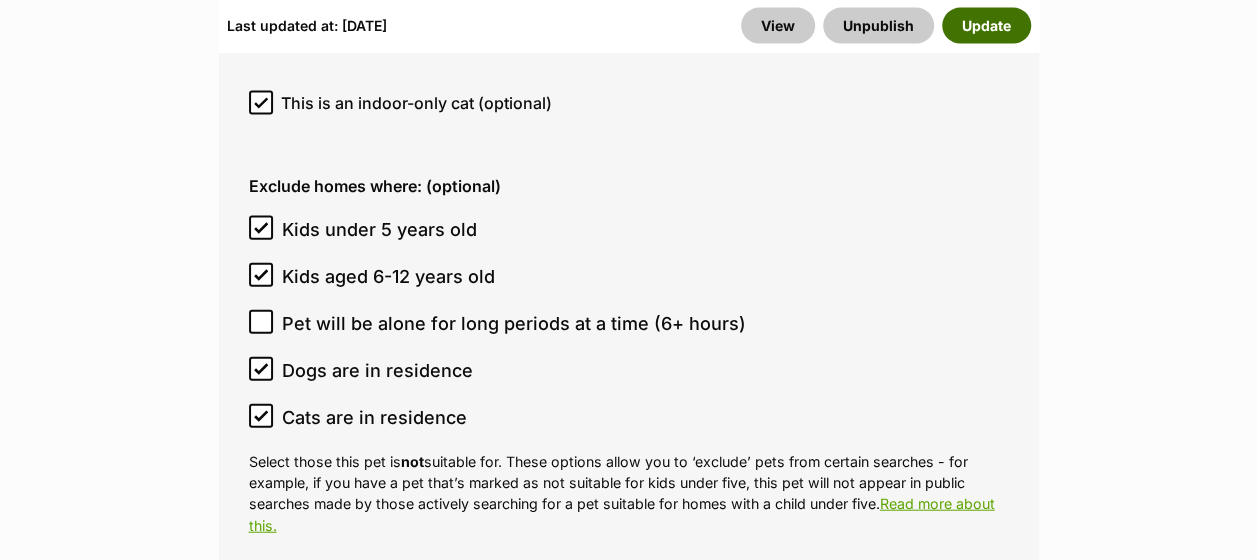 click on "Update" at bounding box center [986, 25] 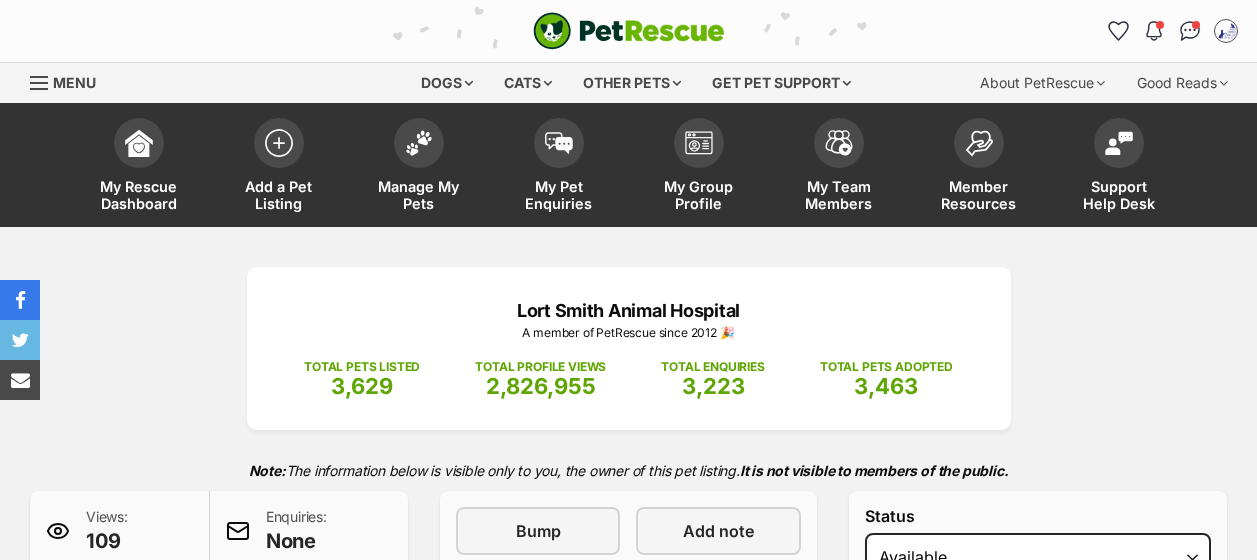 scroll, scrollTop: 0, scrollLeft: 0, axis: both 